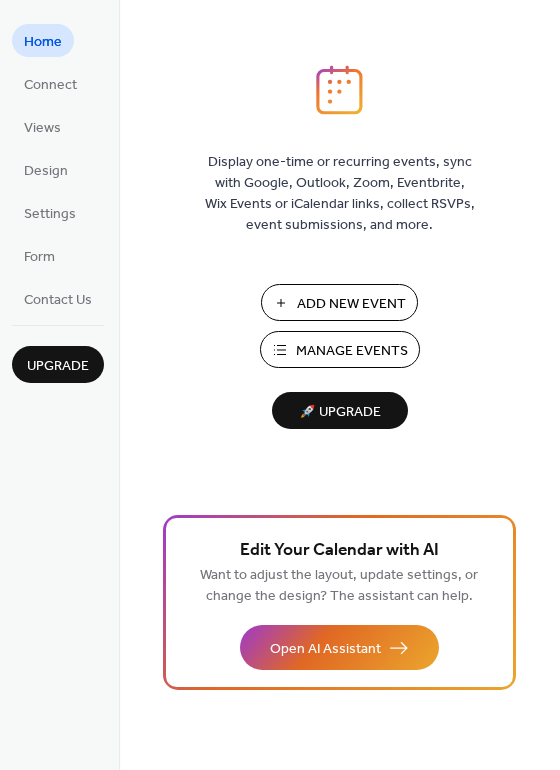 scroll, scrollTop: 0, scrollLeft: 0, axis: both 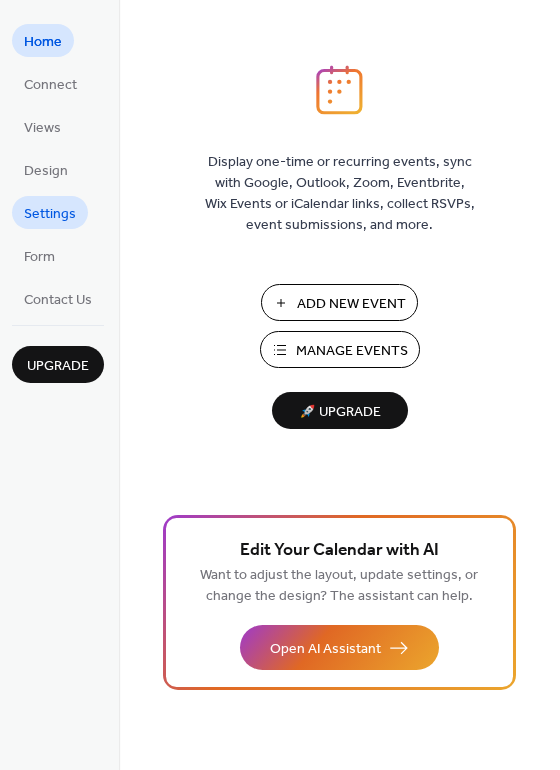 click on "Settings" at bounding box center [50, 214] 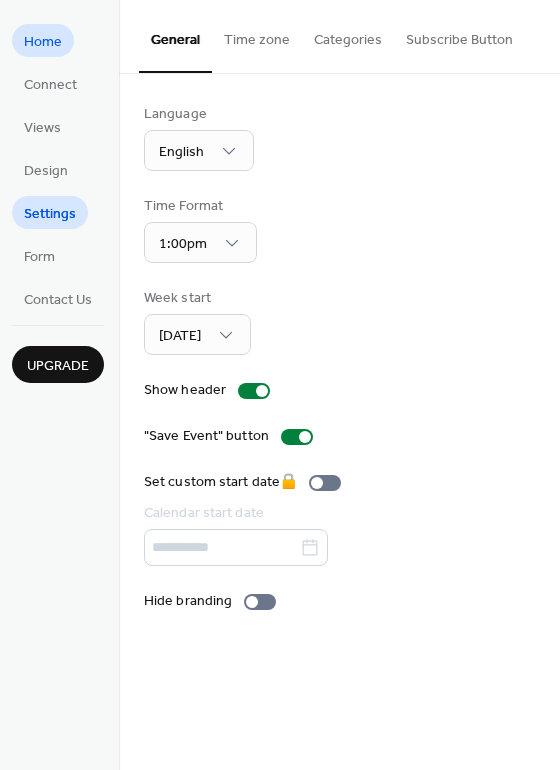 click on "Home" at bounding box center [43, 42] 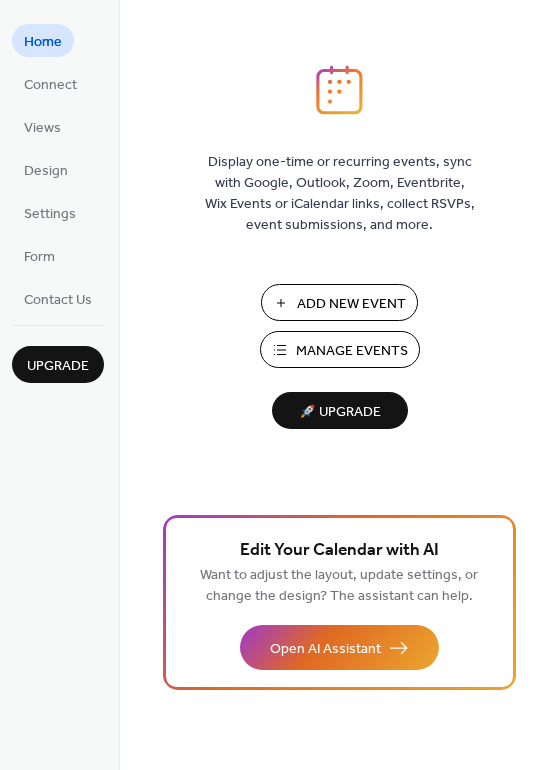 click on "Manage Events" at bounding box center (352, 351) 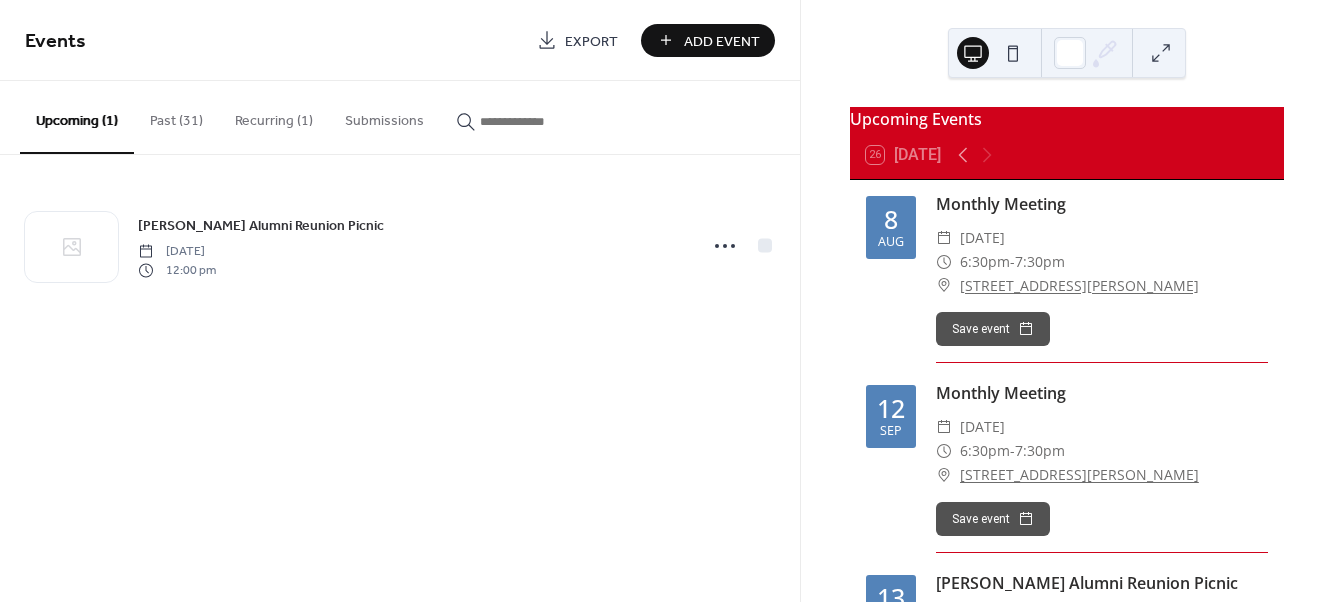 scroll, scrollTop: 0, scrollLeft: 0, axis: both 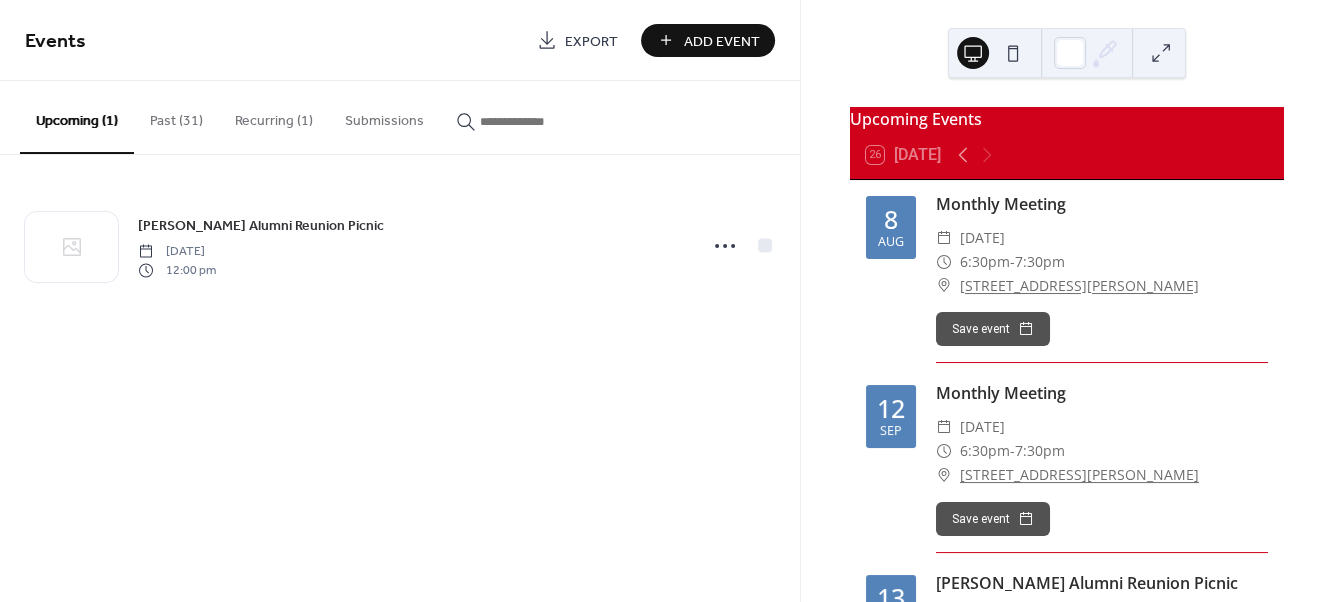 click on "Past (31)" at bounding box center (176, 116) 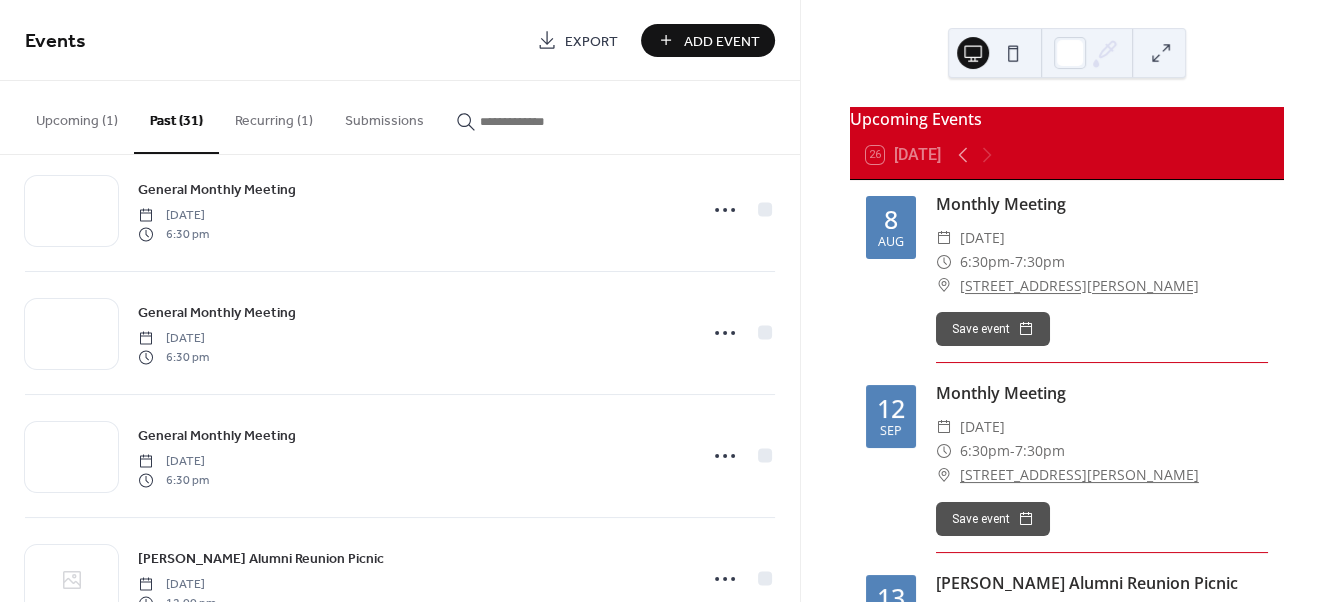 scroll, scrollTop: 62, scrollLeft: 0, axis: vertical 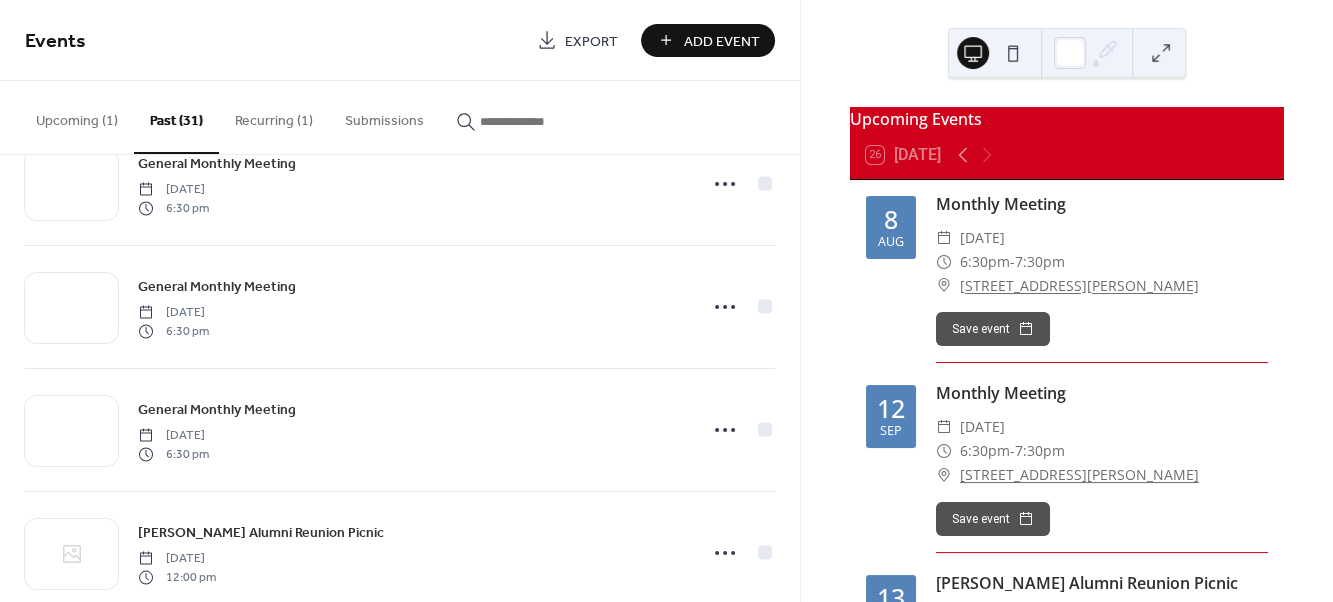click on "Upcoming (1)" at bounding box center (77, 116) 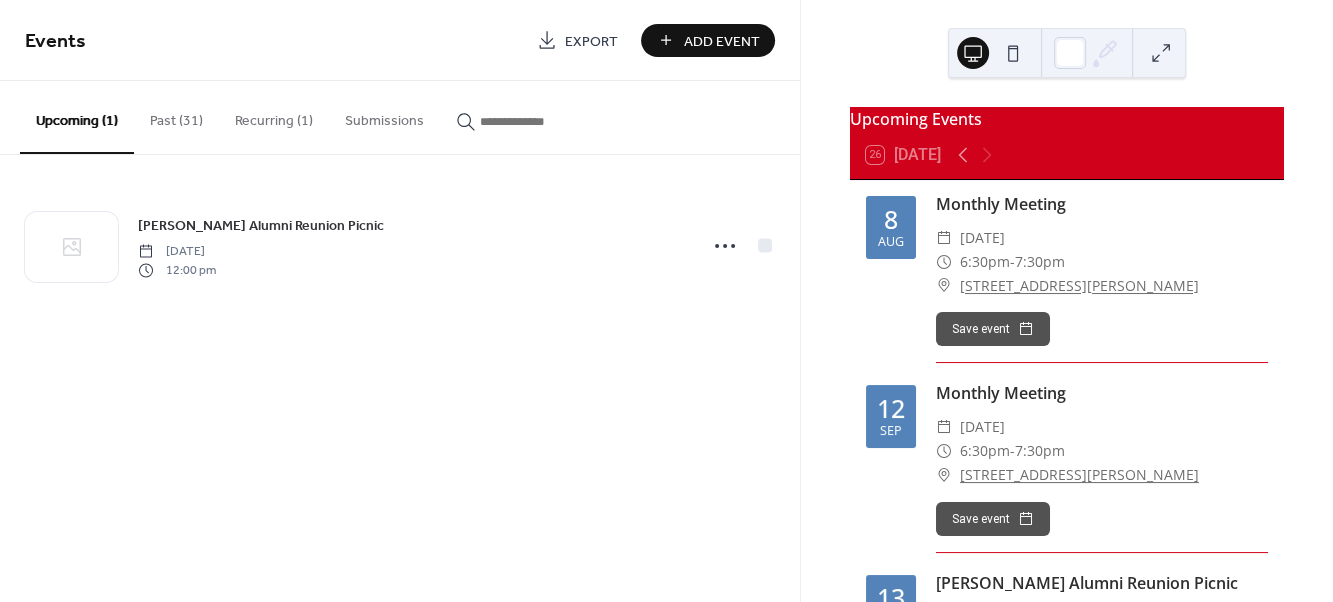 click on "Monthly Meeting ​ Friday, August 8, 2025 ​ 6:30pm - 7:30pm ​ 28 Bouck St. Tonawanda, NY 14150 Save event" at bounding box center [1102, 277] 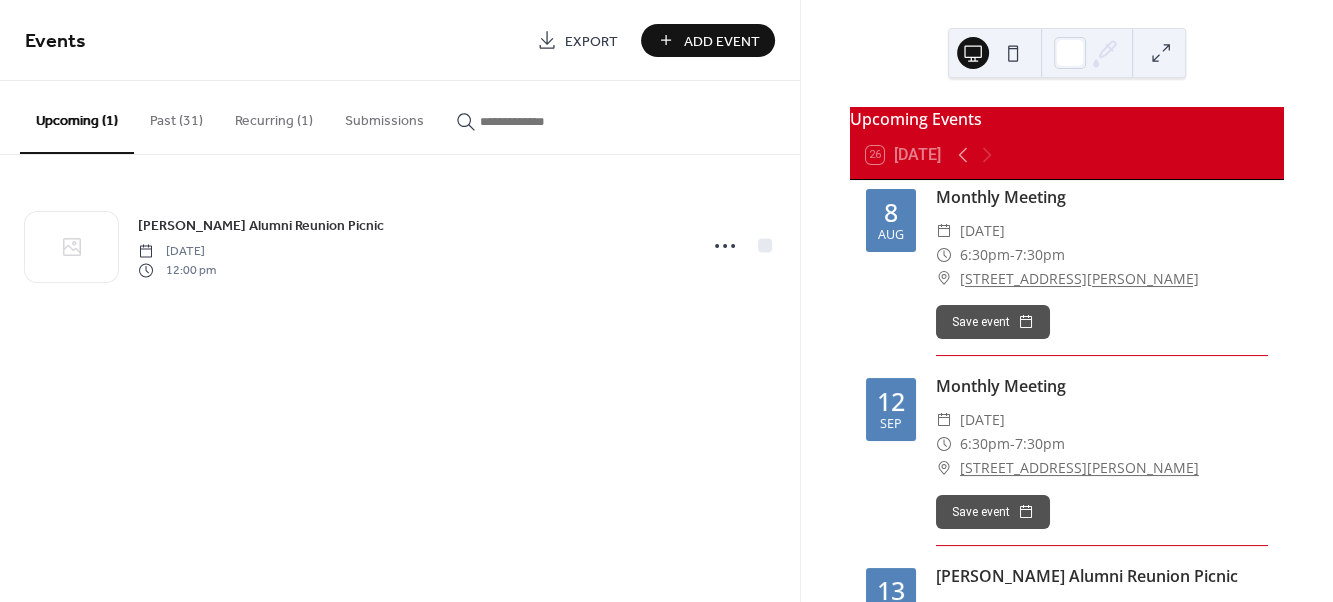 scroll, scrollTop: 0, scrollLeft: 0, axis: both 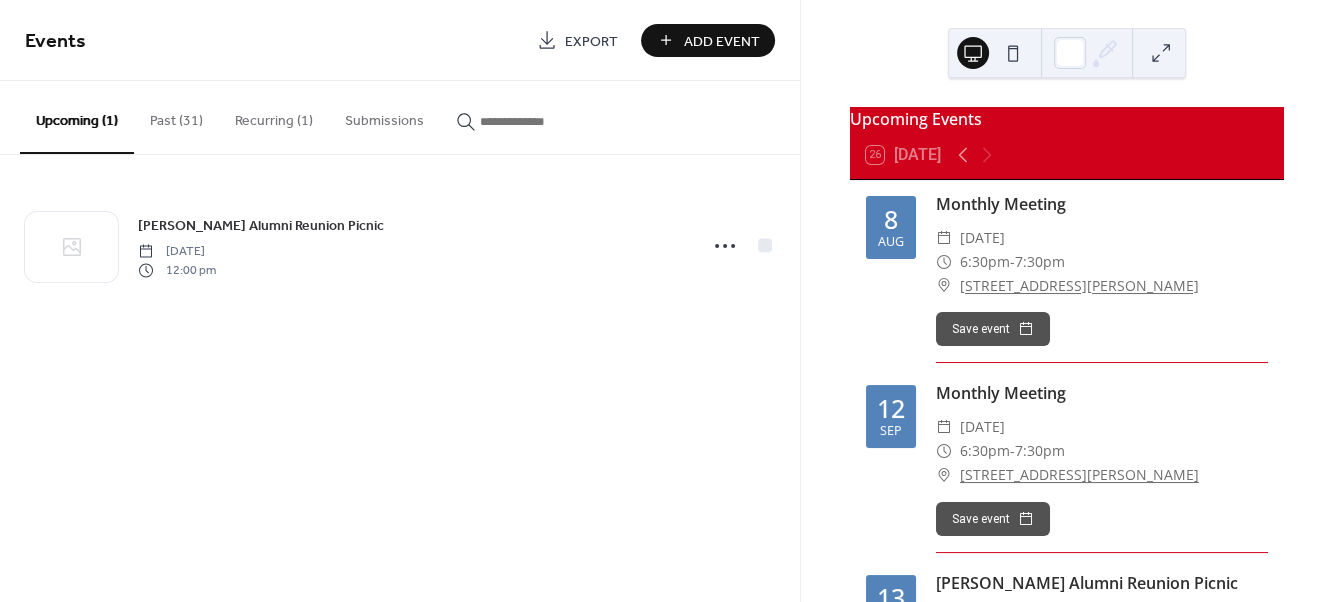click on "8 Aug Monthly Meeting ​ Friday, August 8, 2025 ​ 6:30pm - 7:30pm ​ 28 Bouck St. Tonawanda, NY 14150 Save event" at bounding box center [1067, 277] 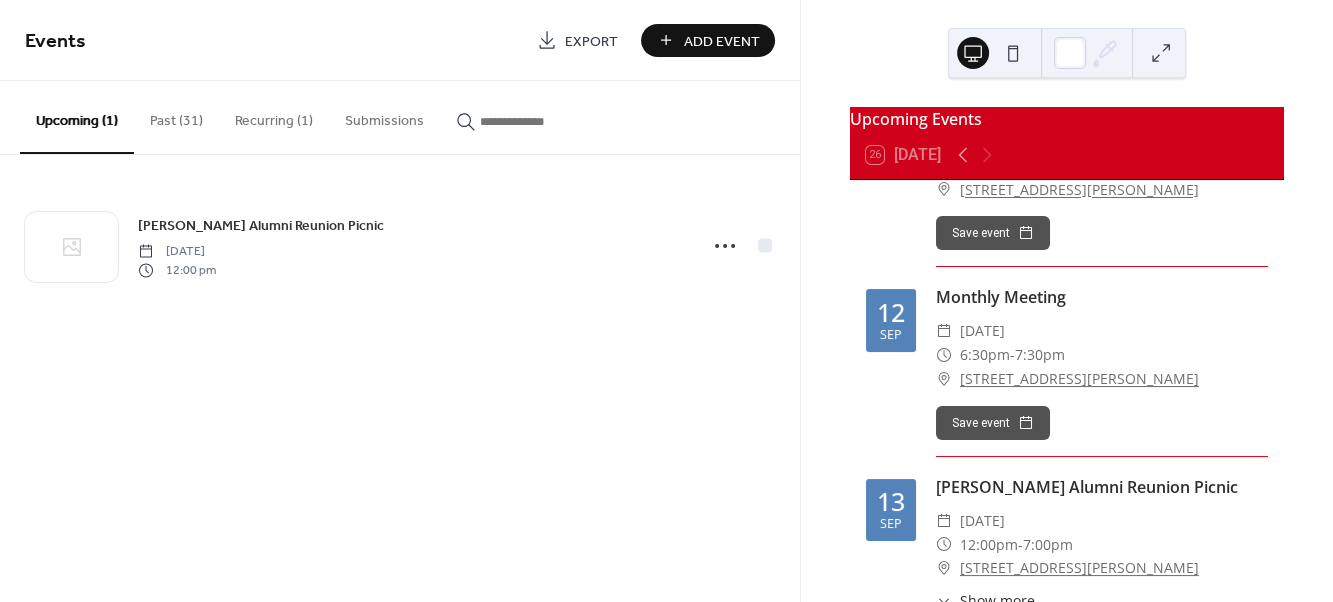 scroll, scrollTop: 0, scrollLeft: 0, axis: both 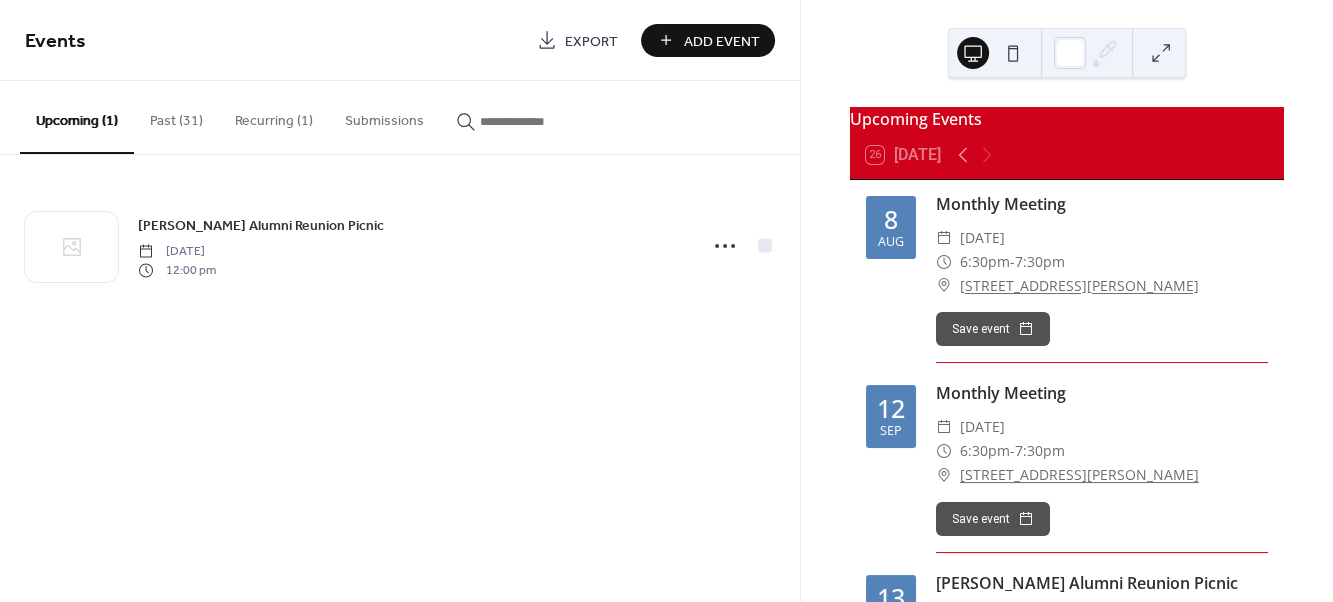 click on "Upcoming (1)" at bounding box center (77, 117) 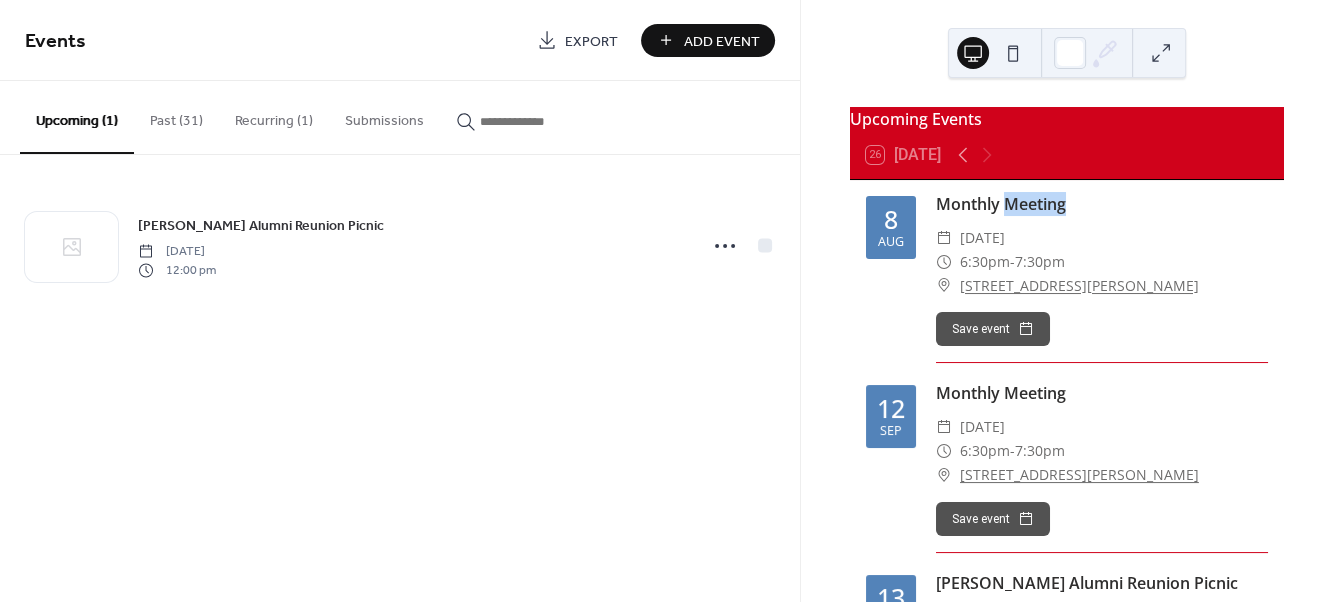 click on "Monthly Meeting ​ Friday, August 8, 2025 ​ 6:30pm - 7:30pm ​ 28 Bouck St. Tonawanda, NY 14150 Save event" at bounding box center [1102, 277] 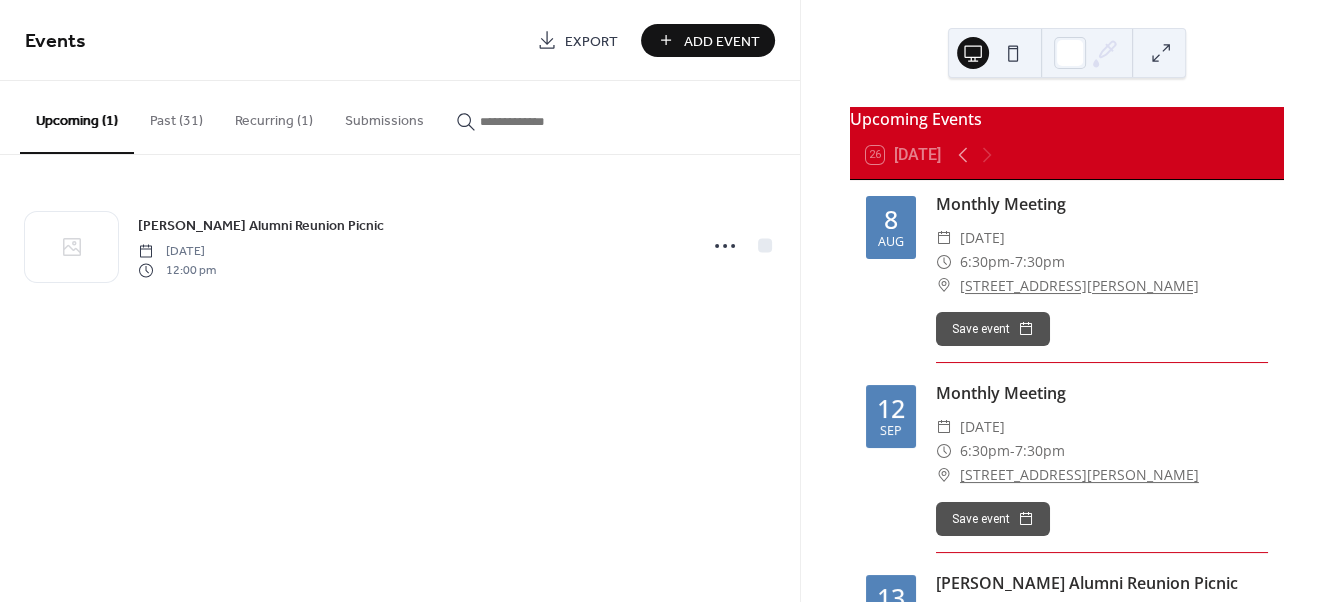 click on "Monthly Meeting ​ Friday, August 8, 2025 ​ 6:30pm - 7:30pm ​ 28 Bouck St. Tonawanda, NY 14150 Save event" at bounding box center [1102, 277] 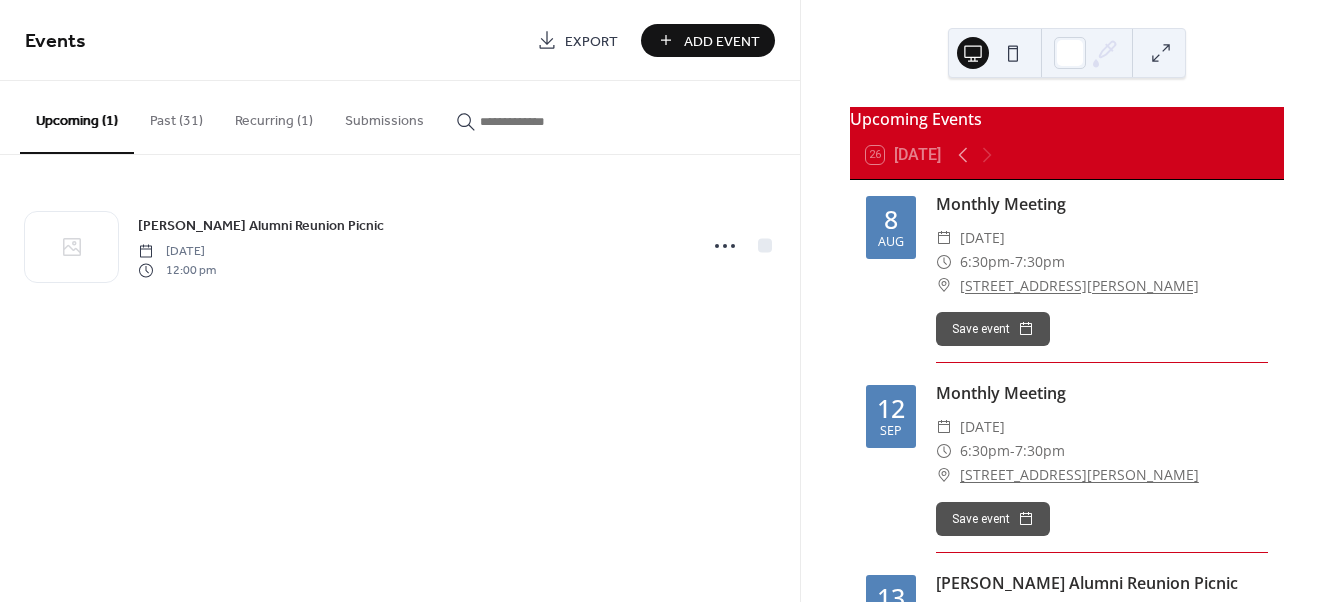 scroll, scrollTop: 0, scrollLeft: 0, axis: both 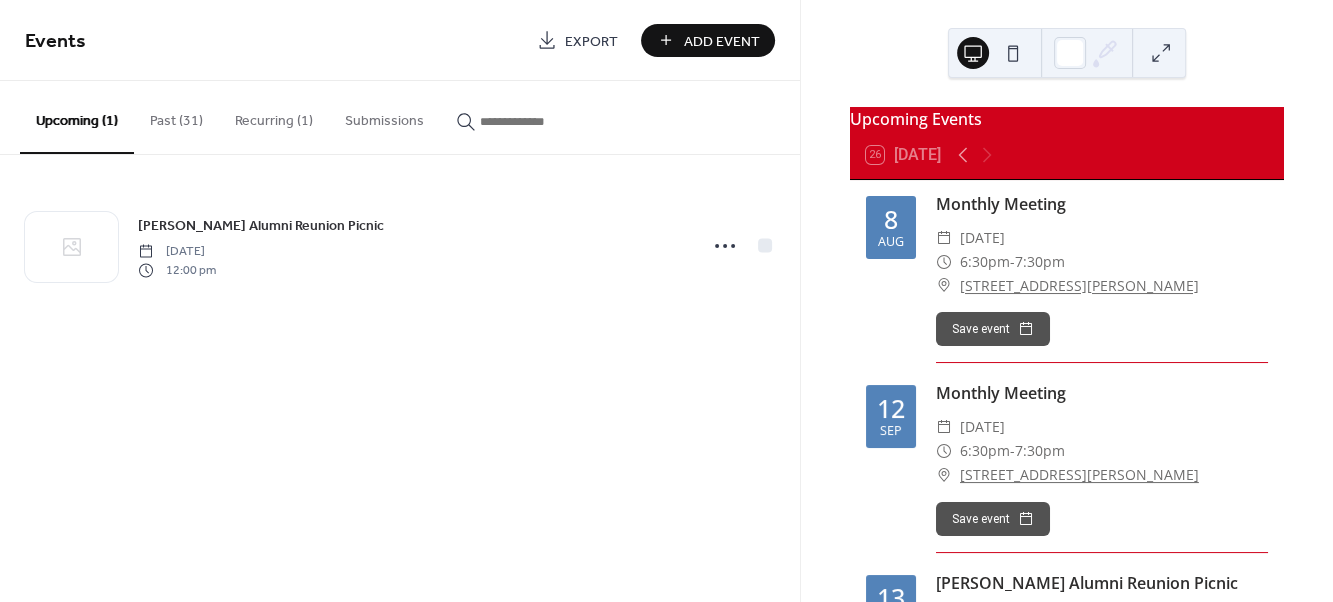 click at bounding box center (1161, 53) 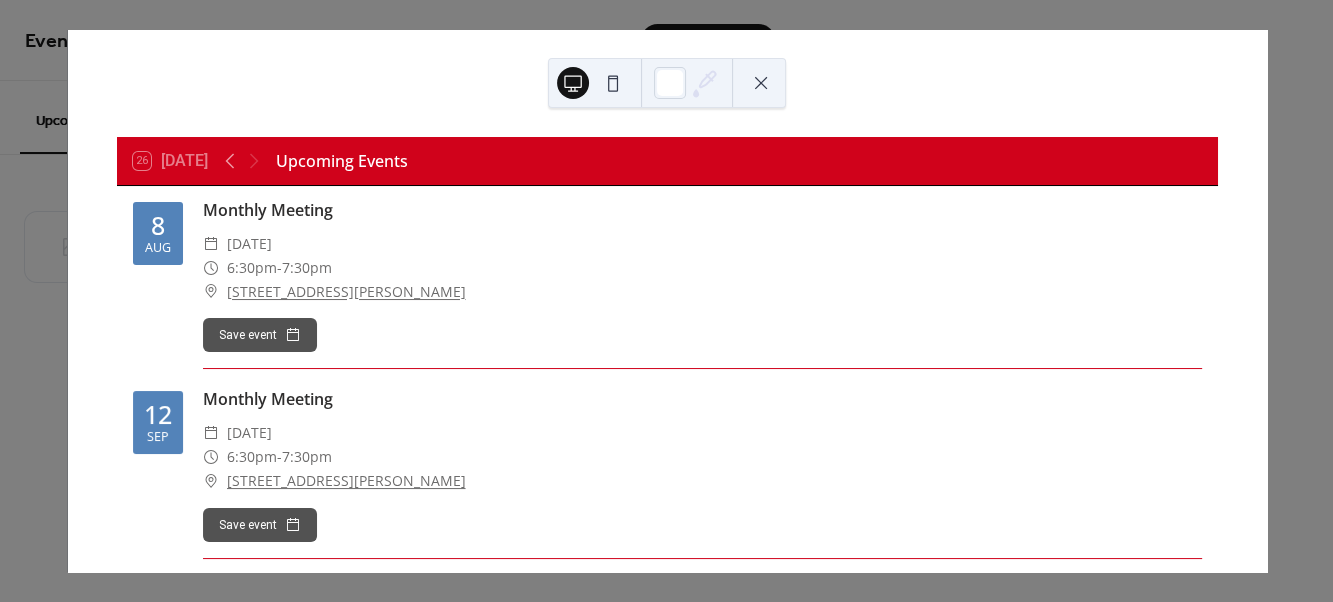 click on "Monthly Meeting" at bounding box center (702, 210) 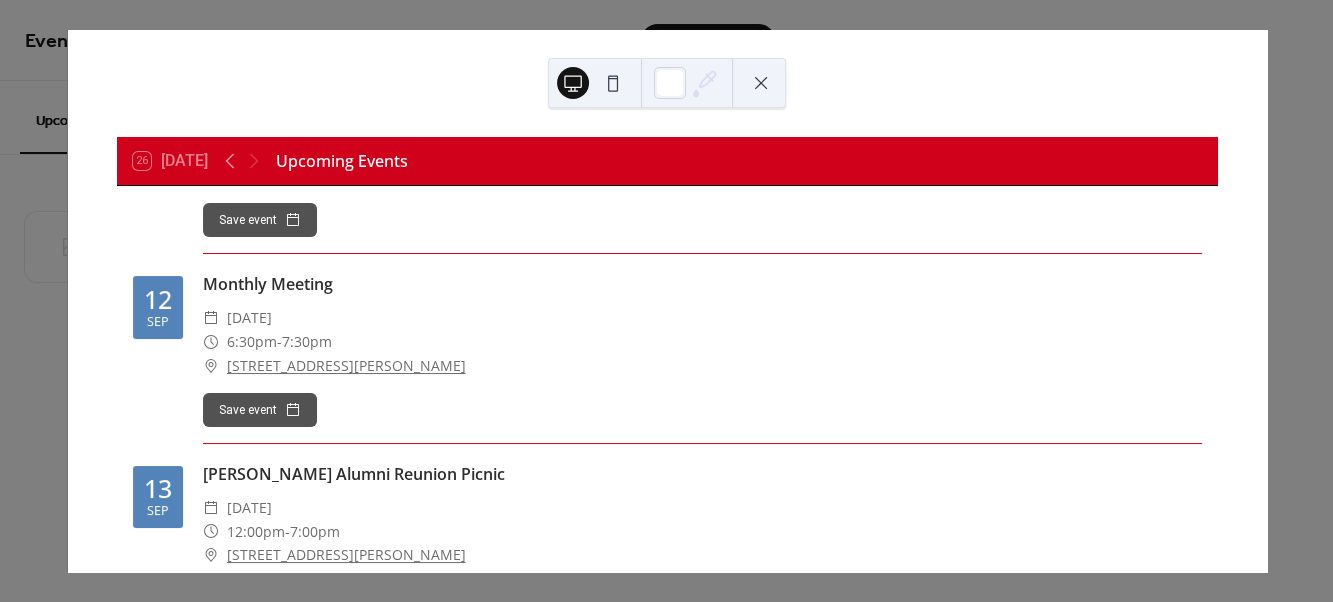 scroll, scrollTop: 0, scrollLeft: 0, axis: both 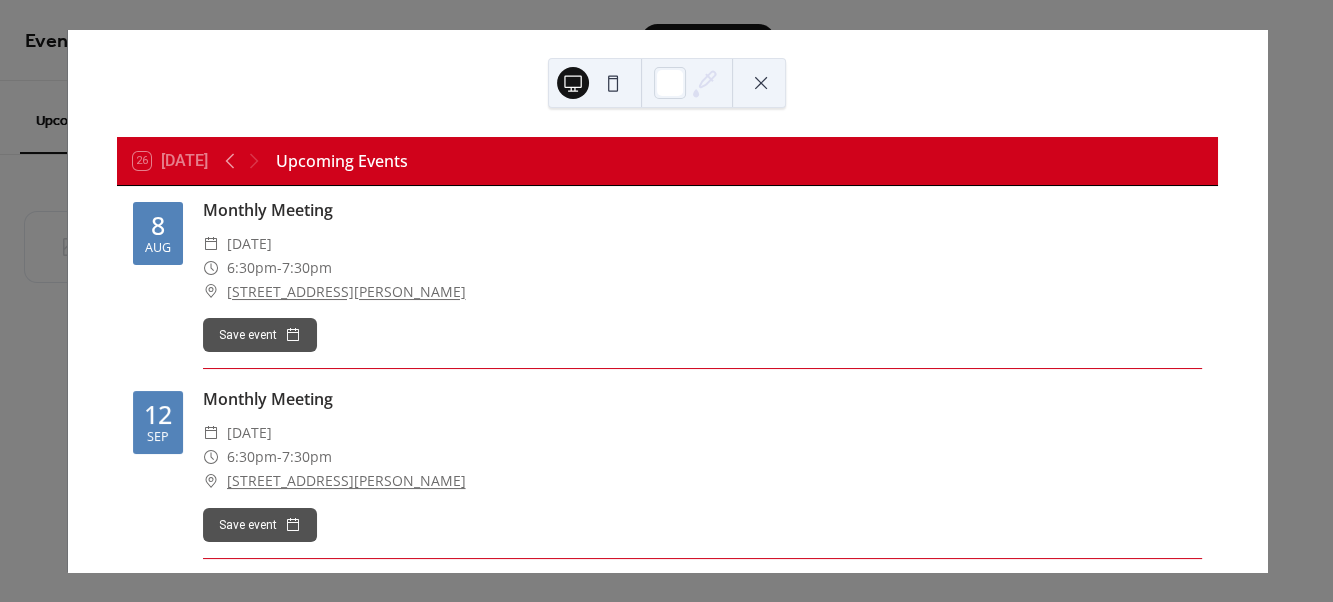 click on "28 Bouck St. Tonawanda, NY 14150" at bounding box center [346, 292] 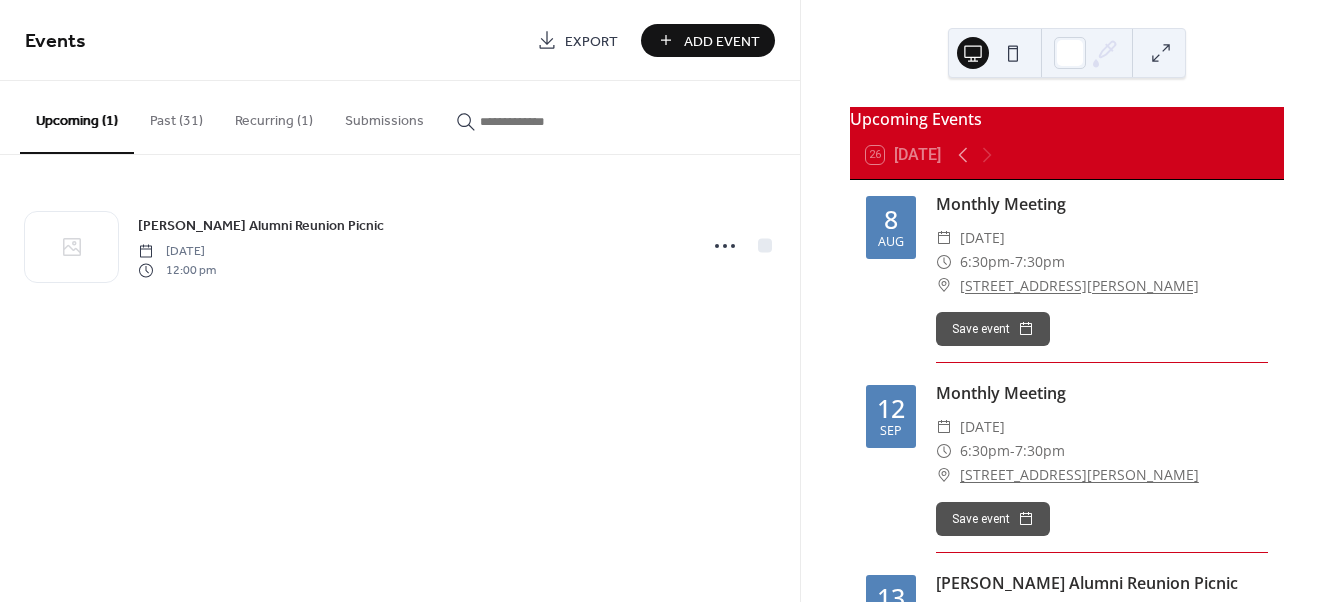 scroll, scrollTop: 0, scrollLeft: 0, axis: both 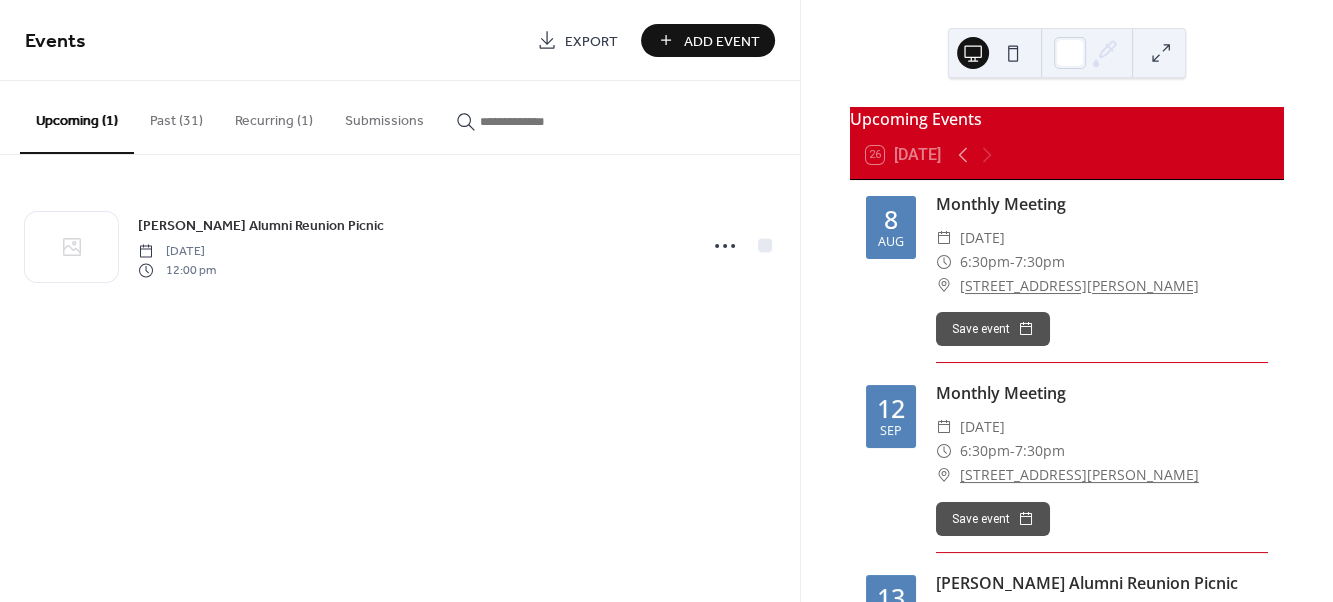 click on "Add Event" at bounding box center (722, 41) 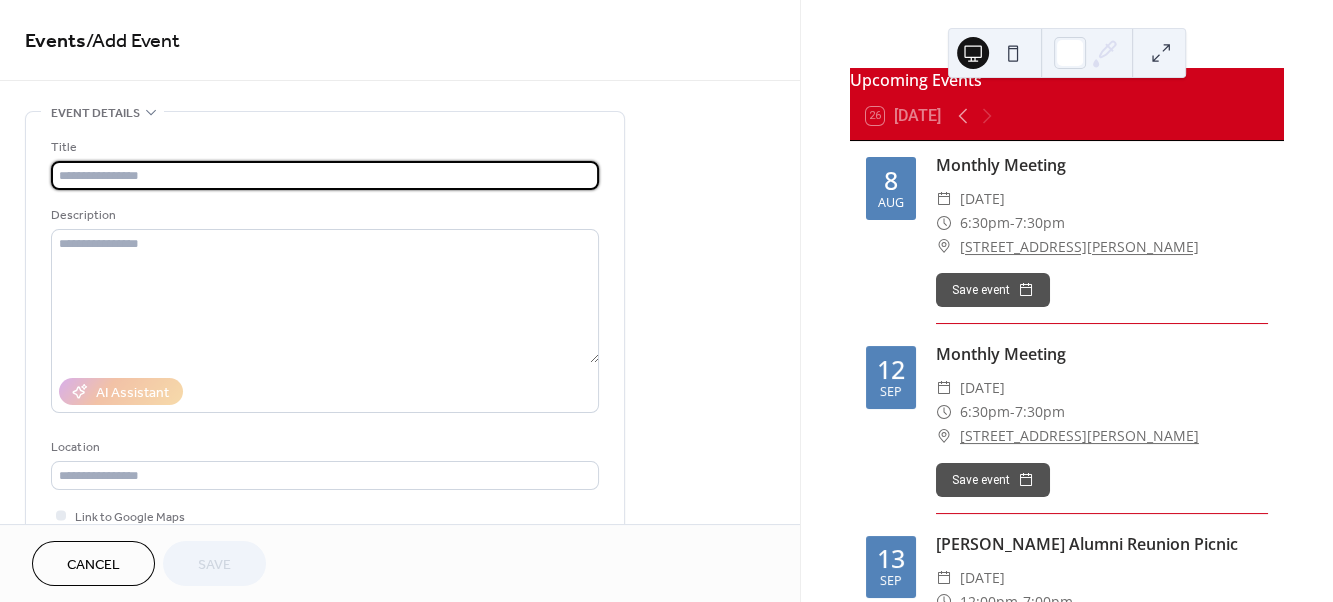 scroll, scrollTop: 48, scrollLeft: 0, axis: vertical 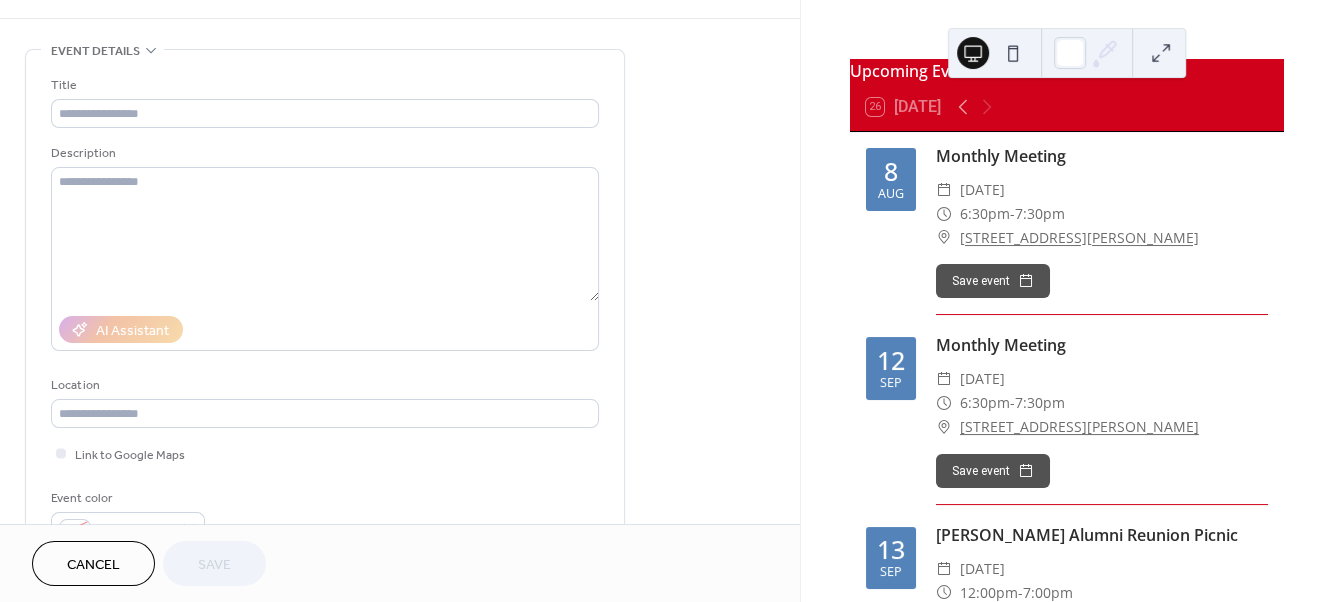 drag, startPoint x: 90, startPoint y: 566, endPoint x: 740, endPoint y: 266, distance: 715.89105 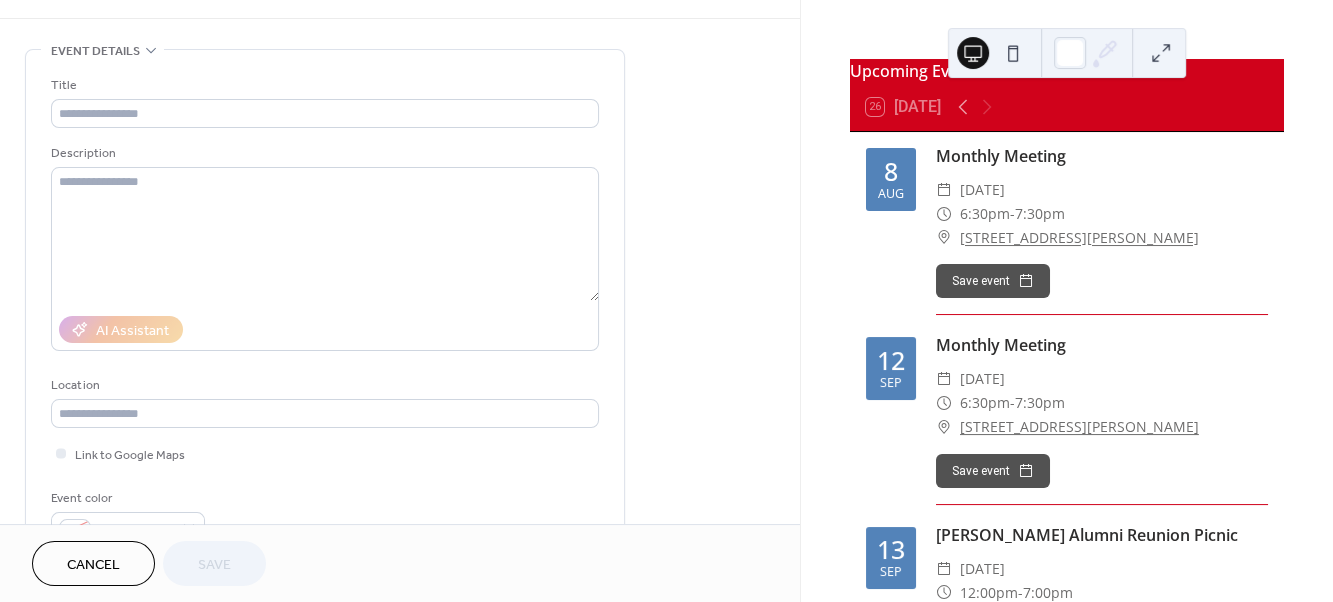 click on "**********" at bounding box center (400, 301) 